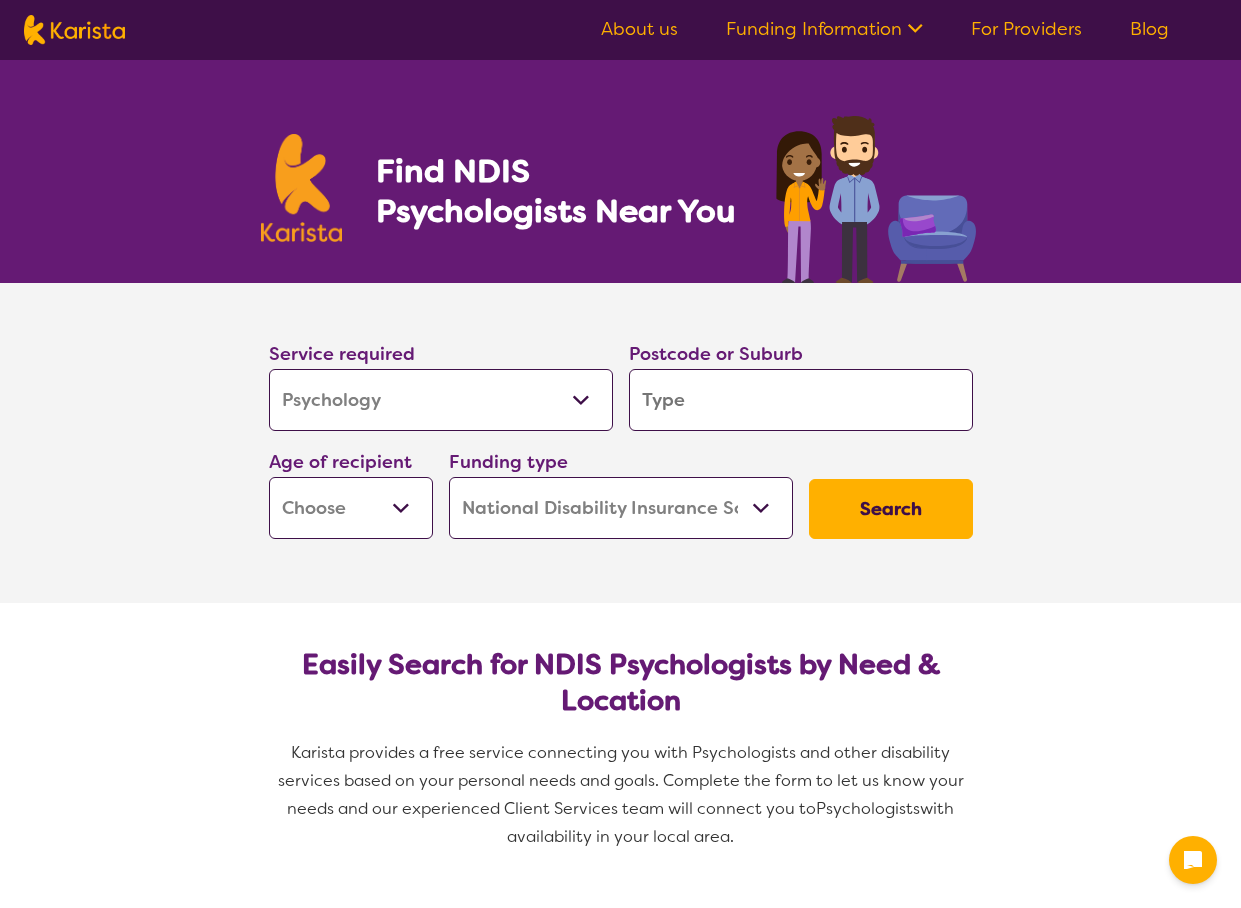 select on "Psychology" 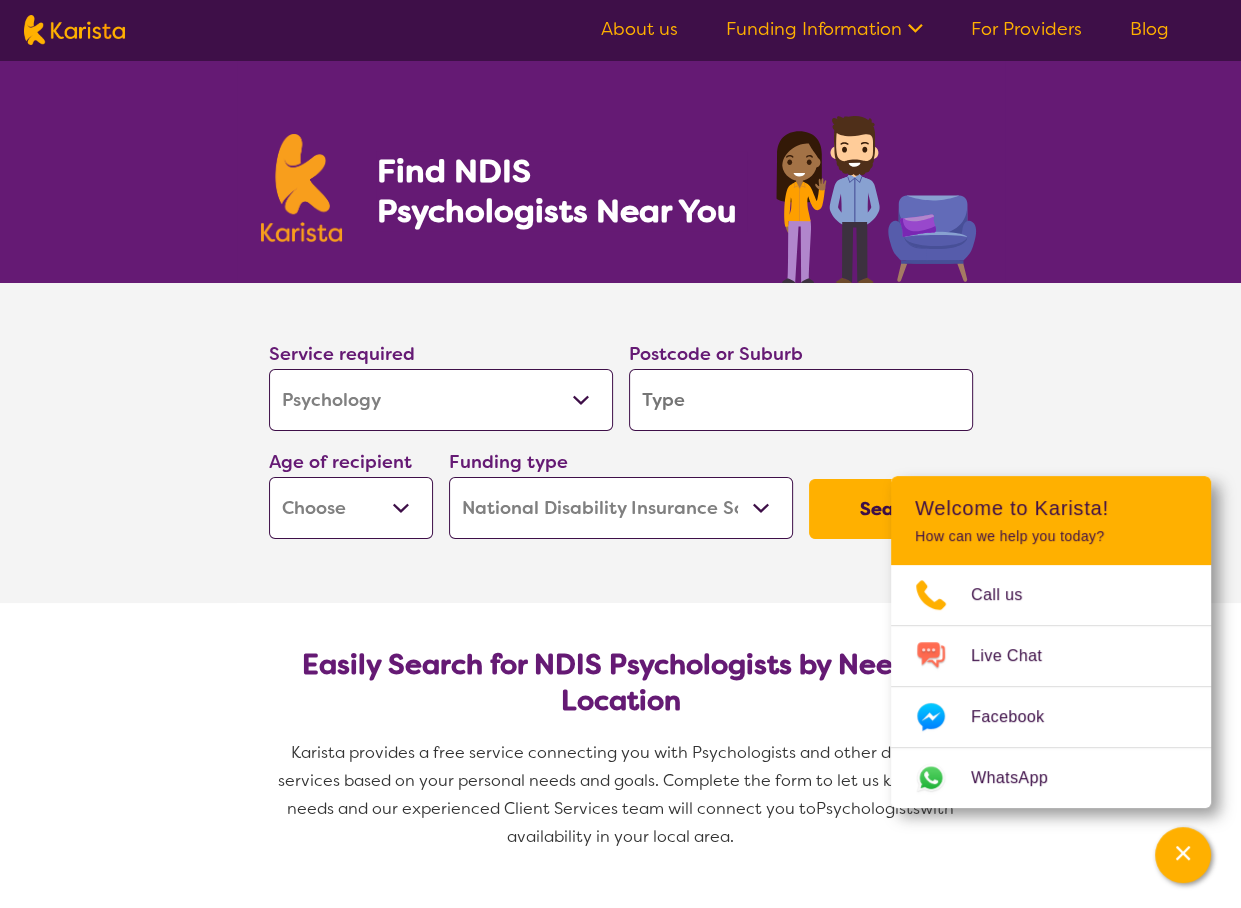 click at bounding box center [801, 400] 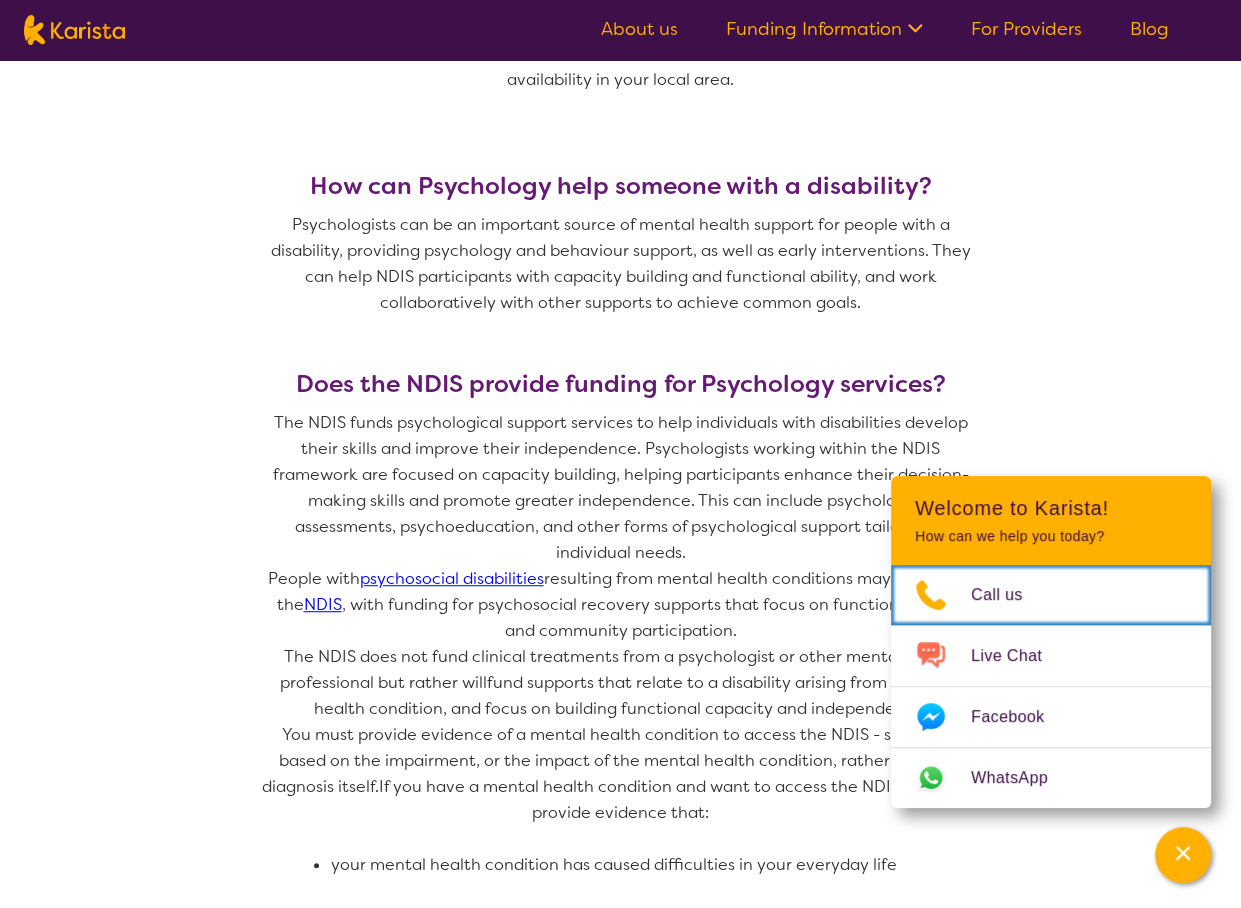 scroll, scrollTop: 794, scrollLeft: 0, axis: vertical 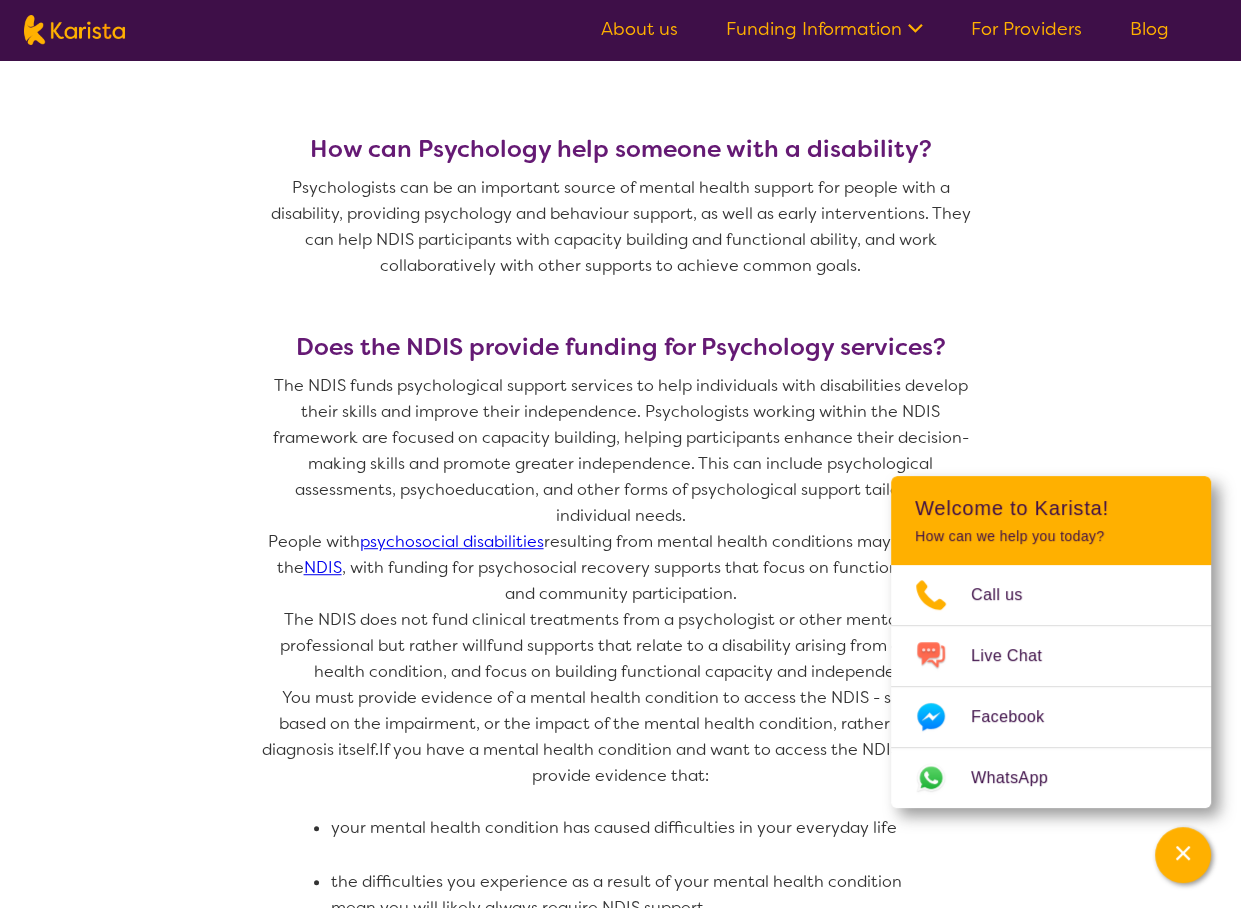 click on "The NDIS funds psychological support services to help individuals with disabilities develop their skills and improve their independence. Psychologists working within the NDIS framework are focused on capacity building, helping participants enhance their decision-making skills and promote greater independence. This can include psychological assessments, psychoeducation, and other forms of psychological support tailored to individual needs." at bounding box center (621, 451) 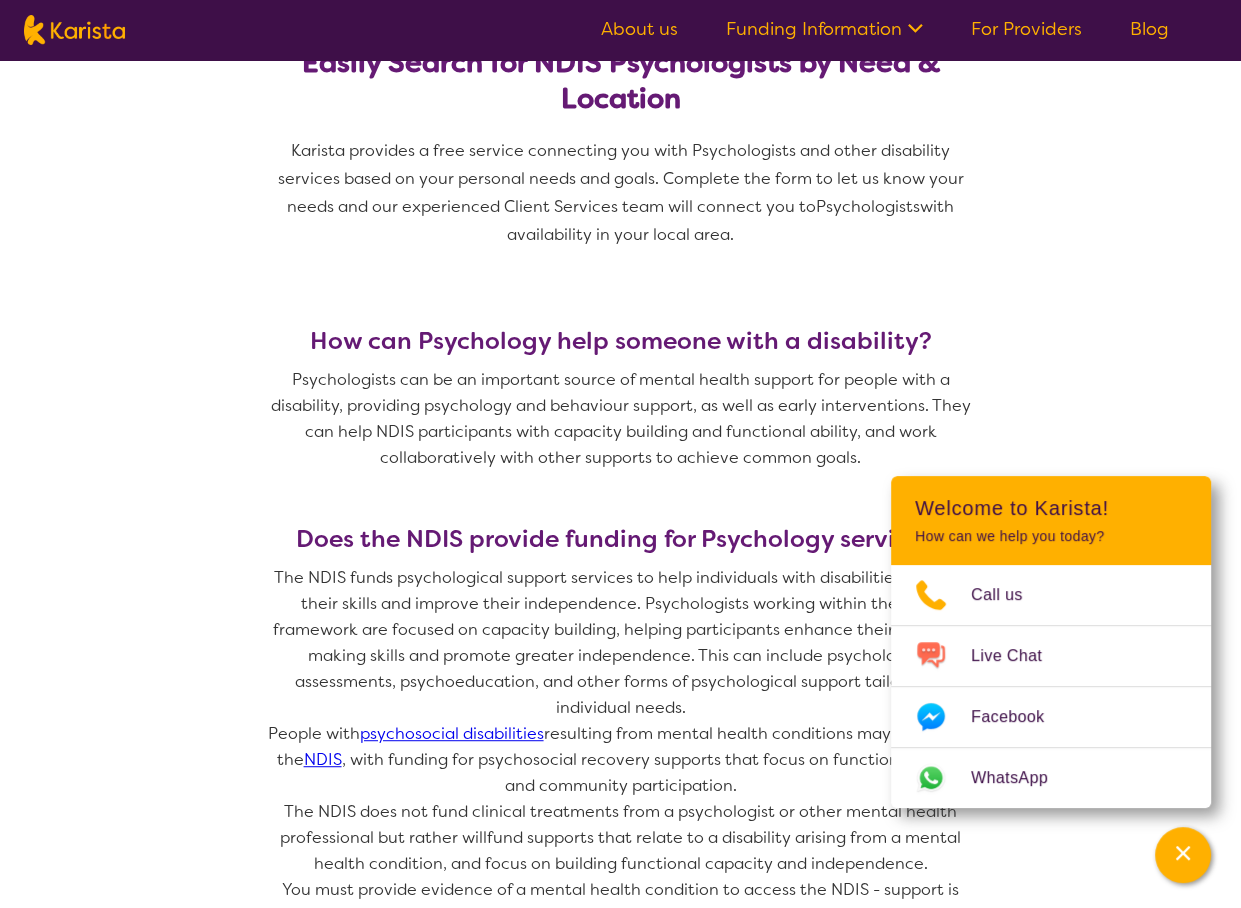 scroll, scrollTop: 194, scrollLeft: 0, axis: vertical 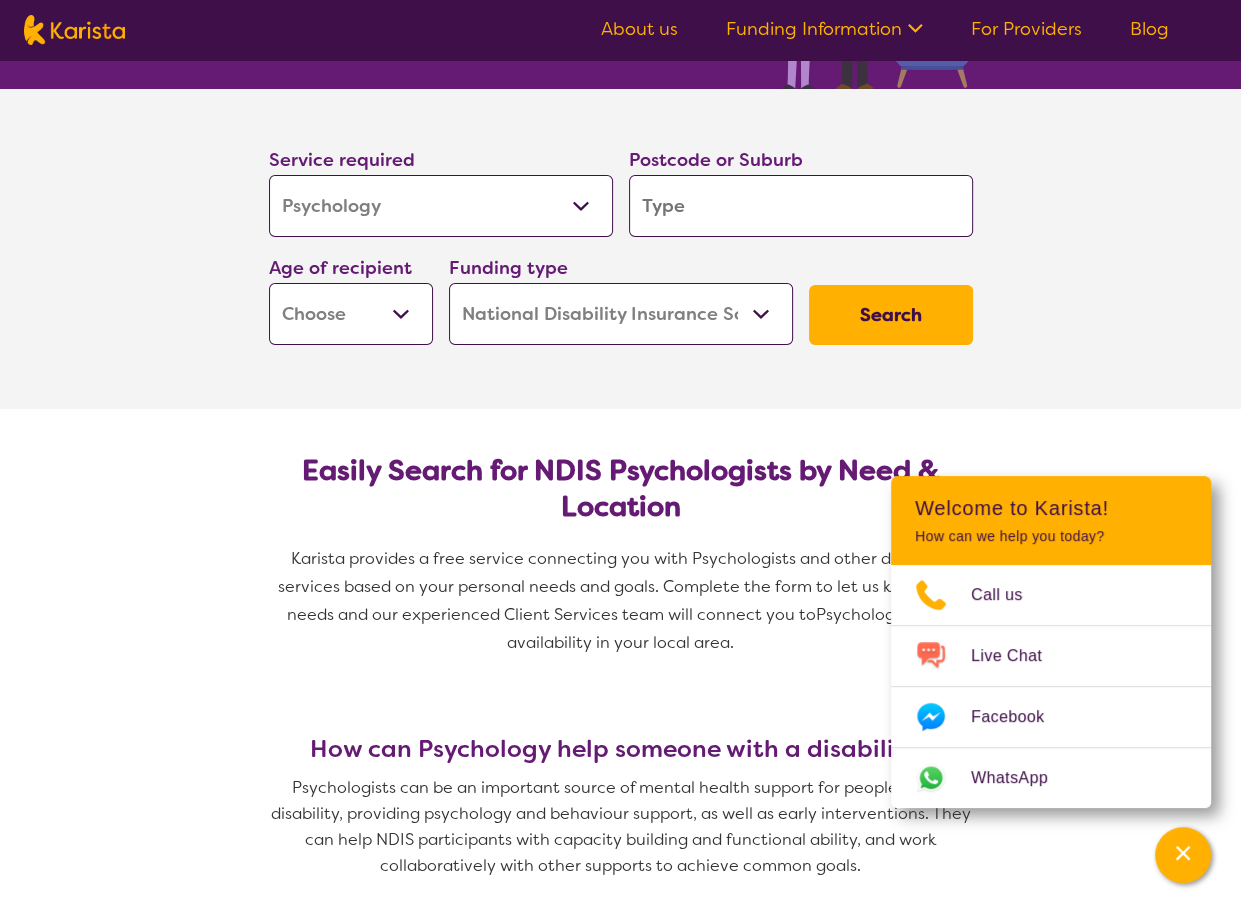 click at bounding box center [801, 206] 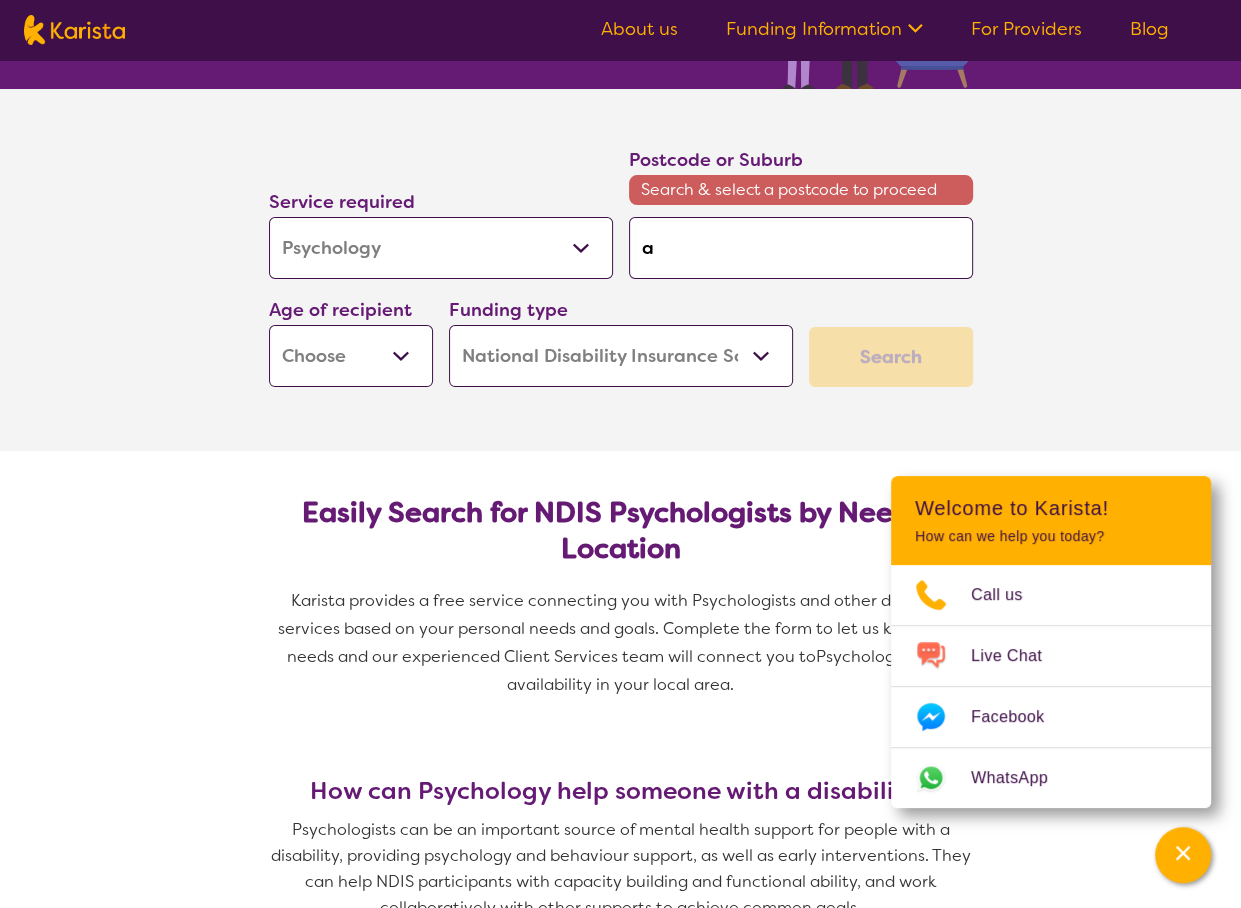 type on "al" 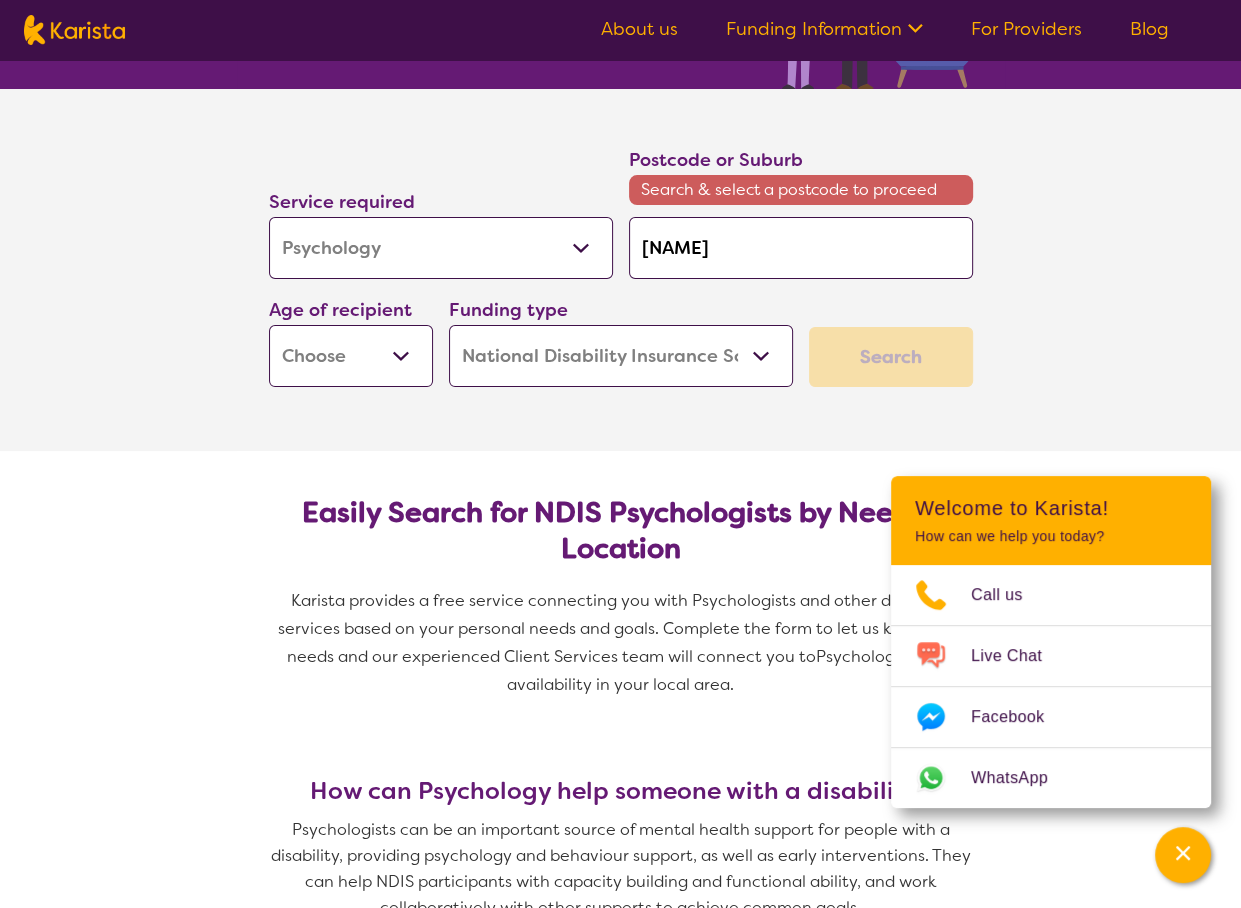 type on "ali" 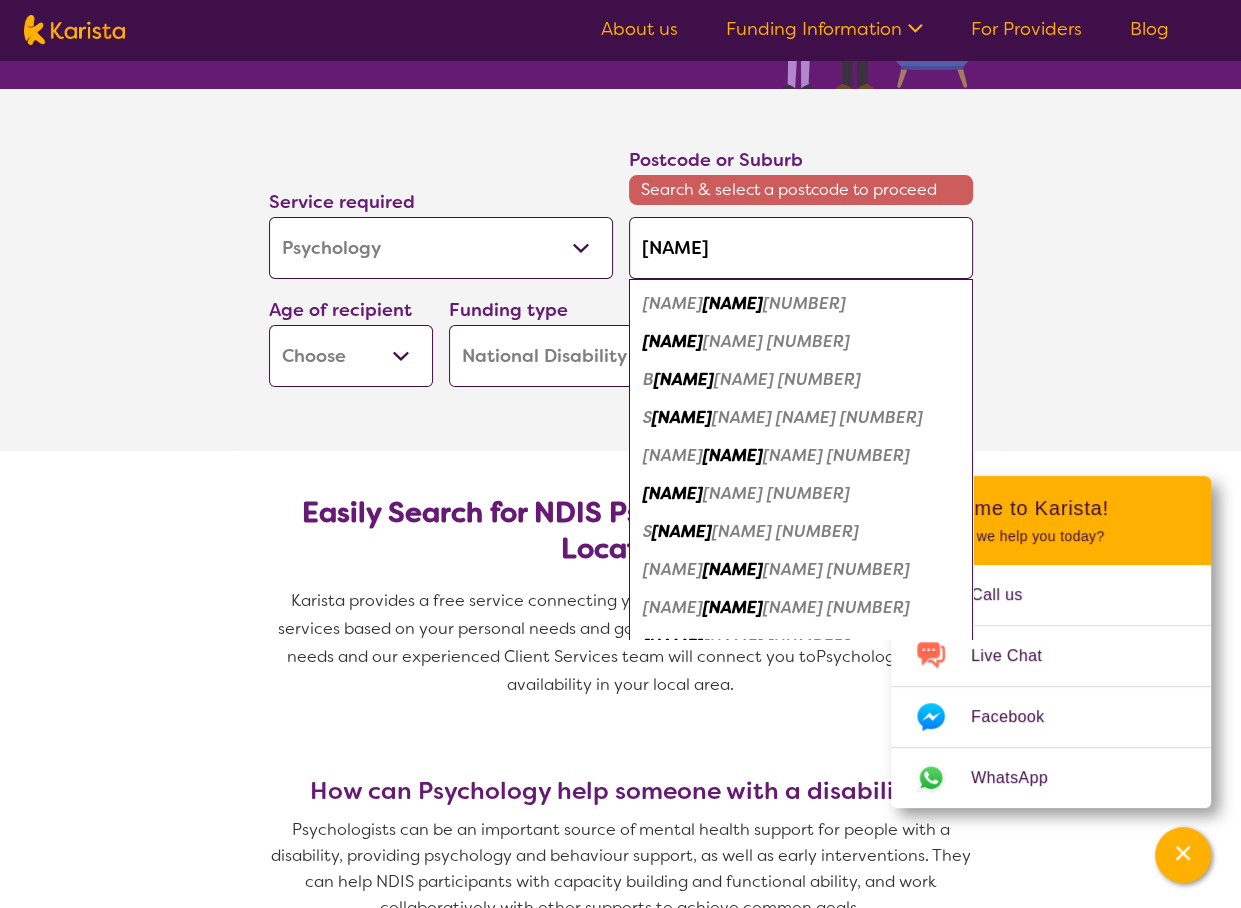 type on "alice s" 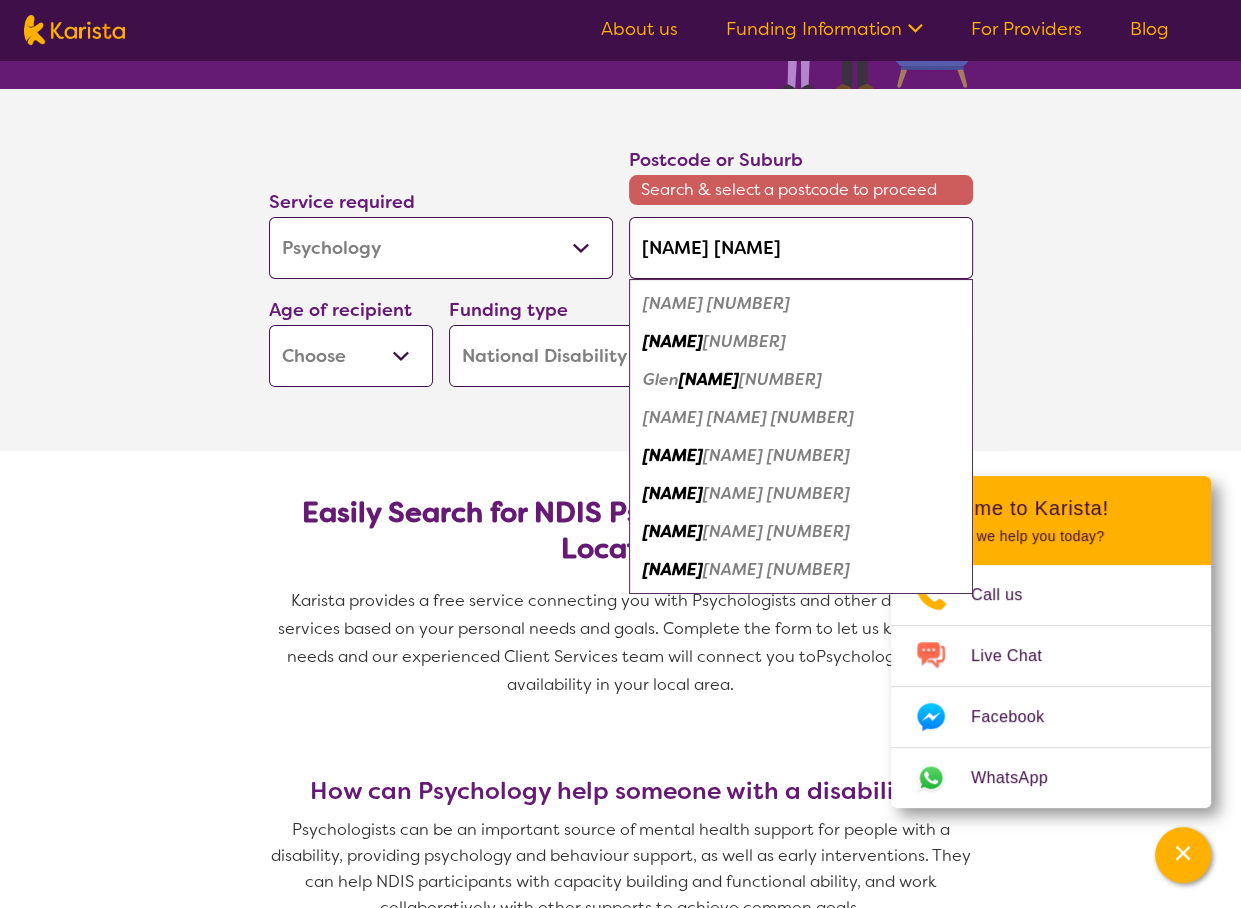 type on "alice sp" 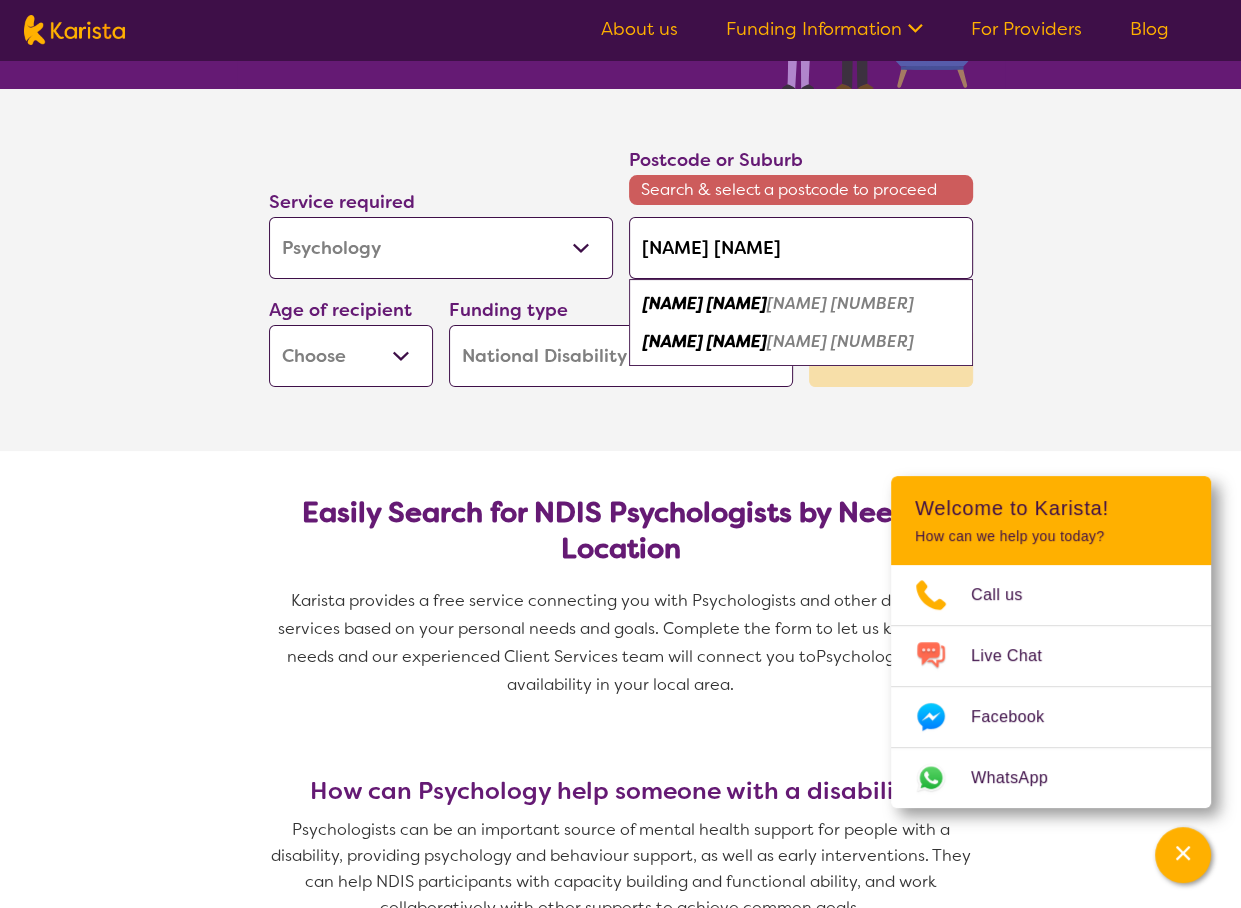 click on "Alice Sp" at bounding box center [705, 341] 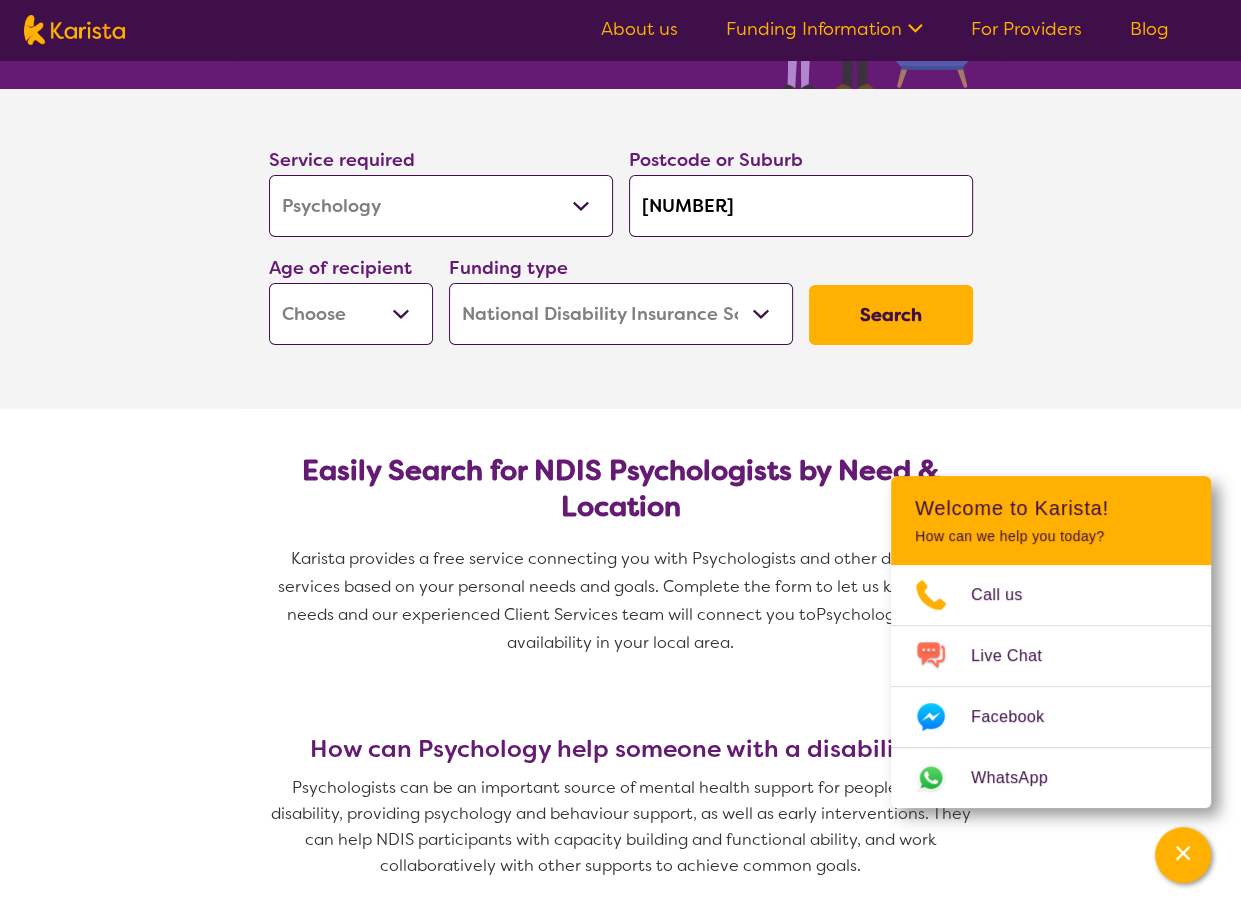 click on "Early Childhood - 0 to 9 Child - 10 to 11 Adolescent - 12 to 17 Adult - 18 to 64 Aged - 65+" at bounding box center [351, 314] 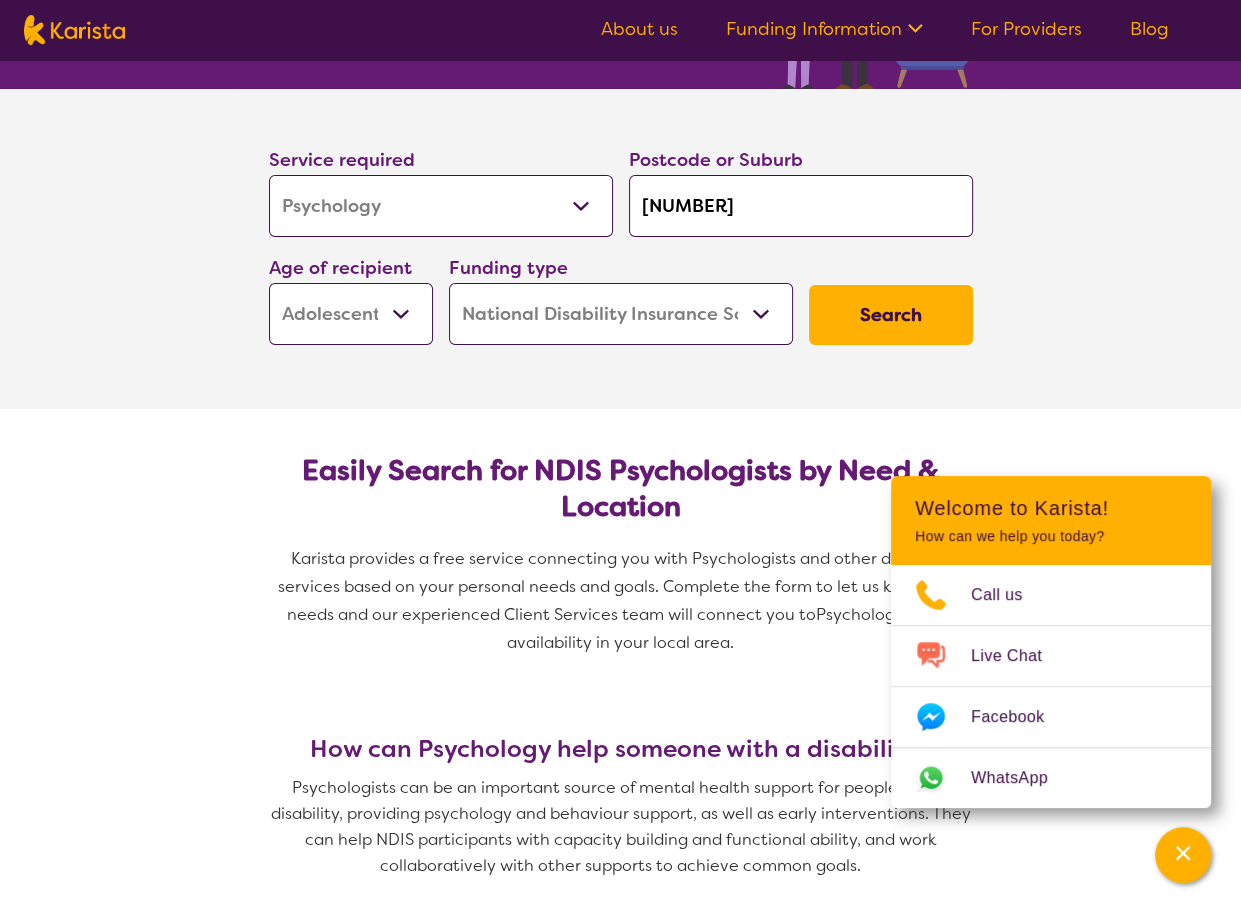 click on "Early Childhood - 0 to 9 Child - 10 to 11 Adolescent - 12 to 17 Adult - 18 to 64 Aged - 65+" at bounding box center (351, 314) 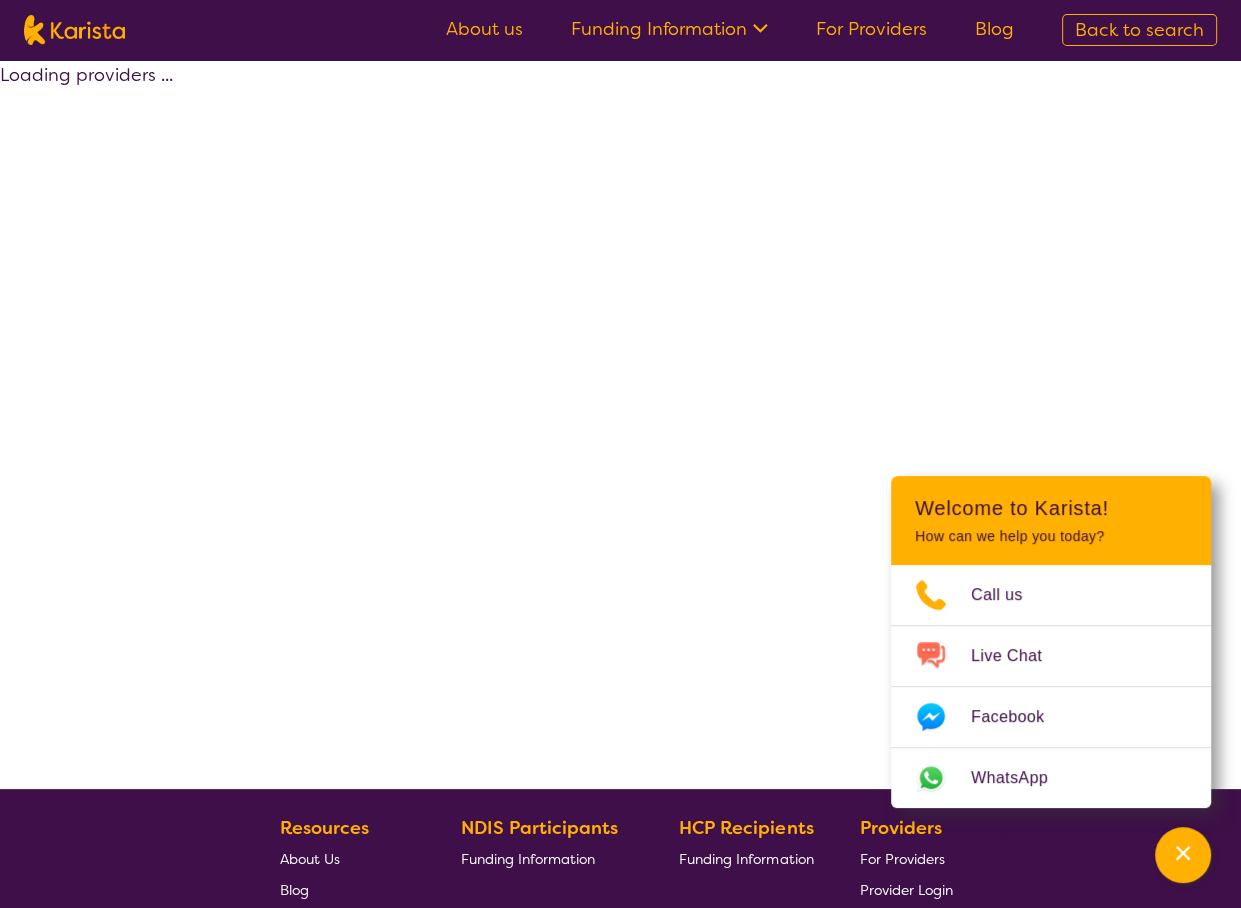 select on "by_score" 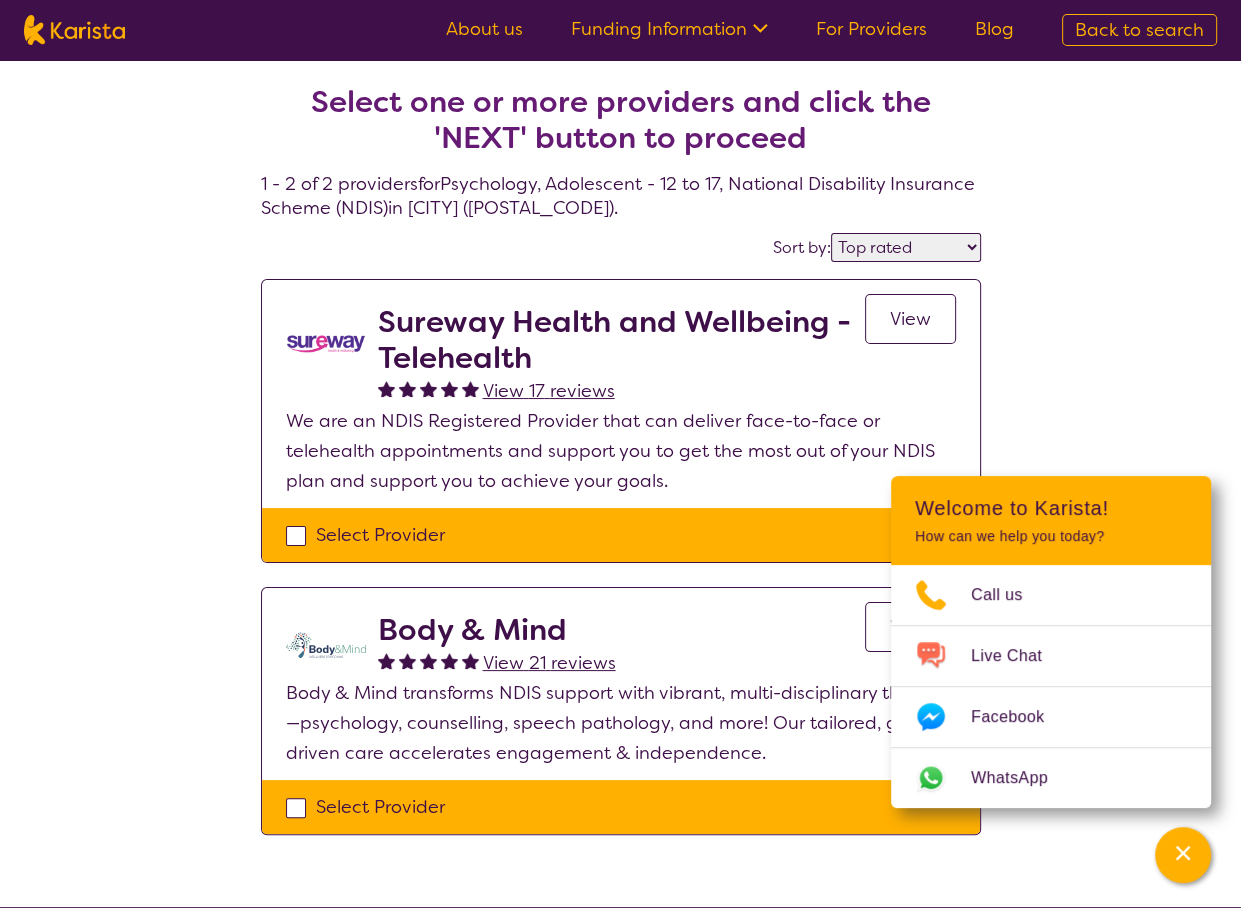click on "Select one or more providers and click the 'NEXT' button to proceed 1 - 2 of 2 providers  for  Psychology , Adolescent - 12 to 17 , National Disability Insurance Scheme (NDIS)  in  Alice Springs (0872) . Sort by:  Highly reviewed Top rated Sureway Health and Wellbeing - Telehealth View   17   reviews View We are an NDIS Registered Provider that can deliver face-to-face or telehealth appointments and support you to get the most out of your NDIS plan and support you to achieve your goals. Select Provider Body & Mind View   21   reviews View Body & Mind transforms NDIS support with vibrant, multi-disciplinary therapy—psychology, counselling, speech pathology, and more! Our tailored, goal driven care accelerates engagement & independence. Select Provider" at bounding box center [620, 483] 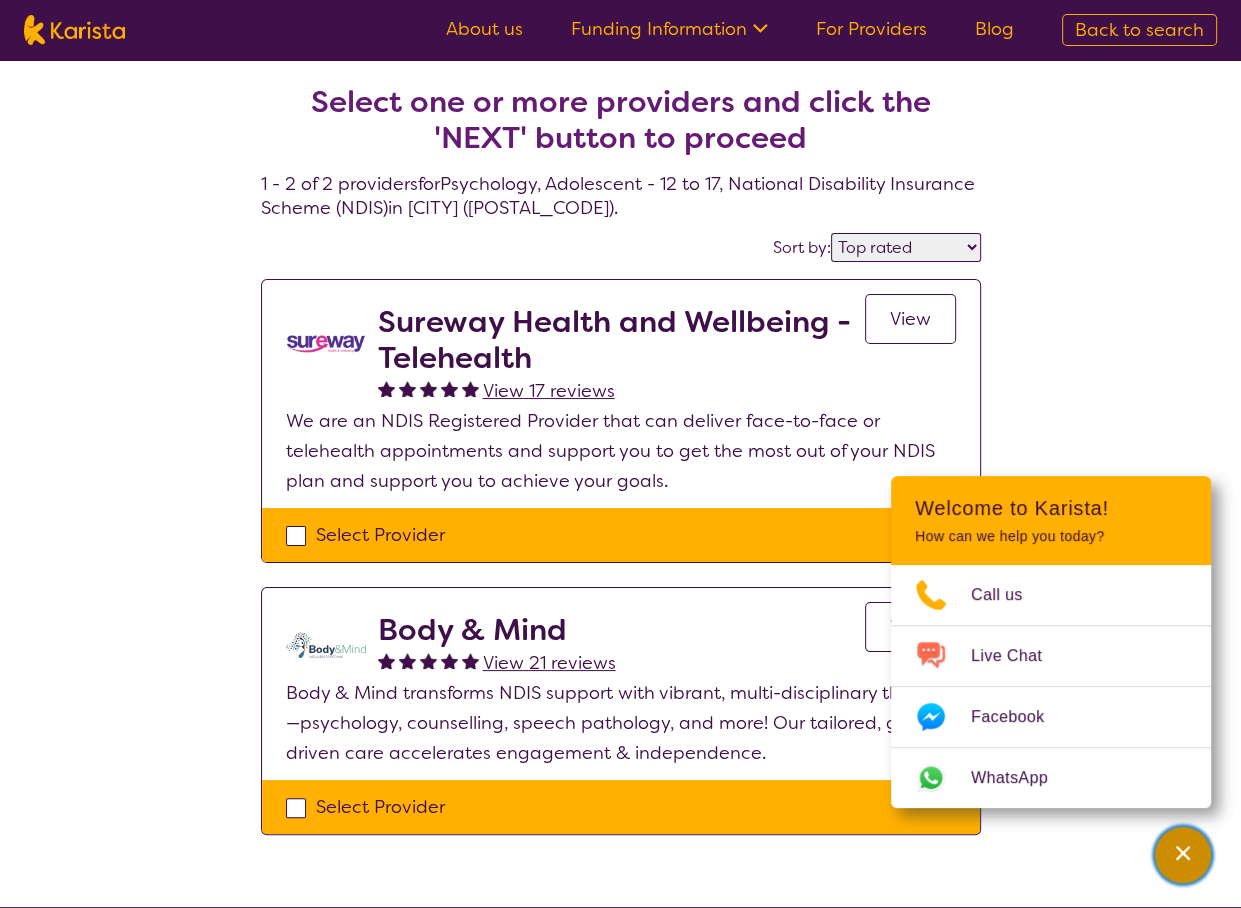 click at bounding box center (1183, 855) 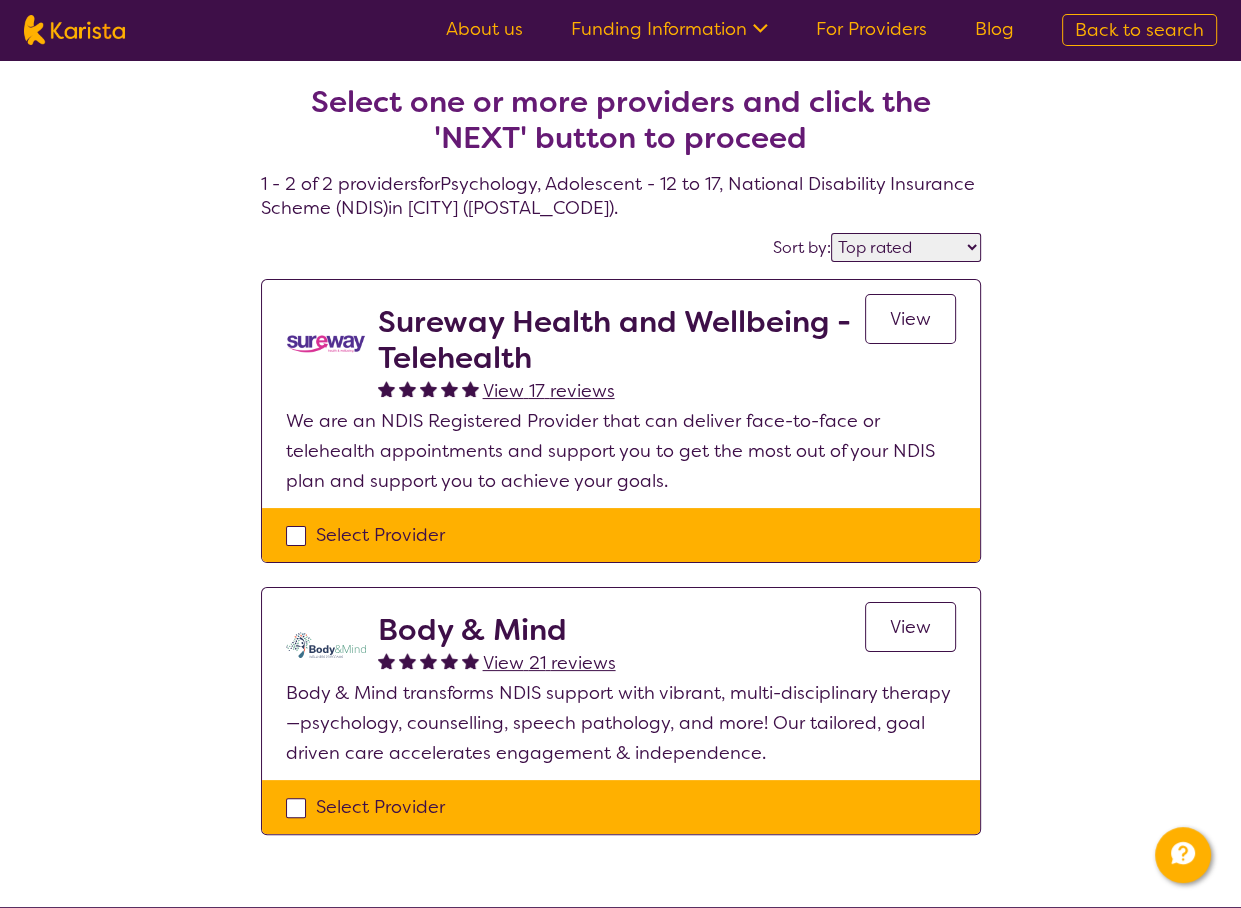 click on "View" at bounding box center (910, 319) 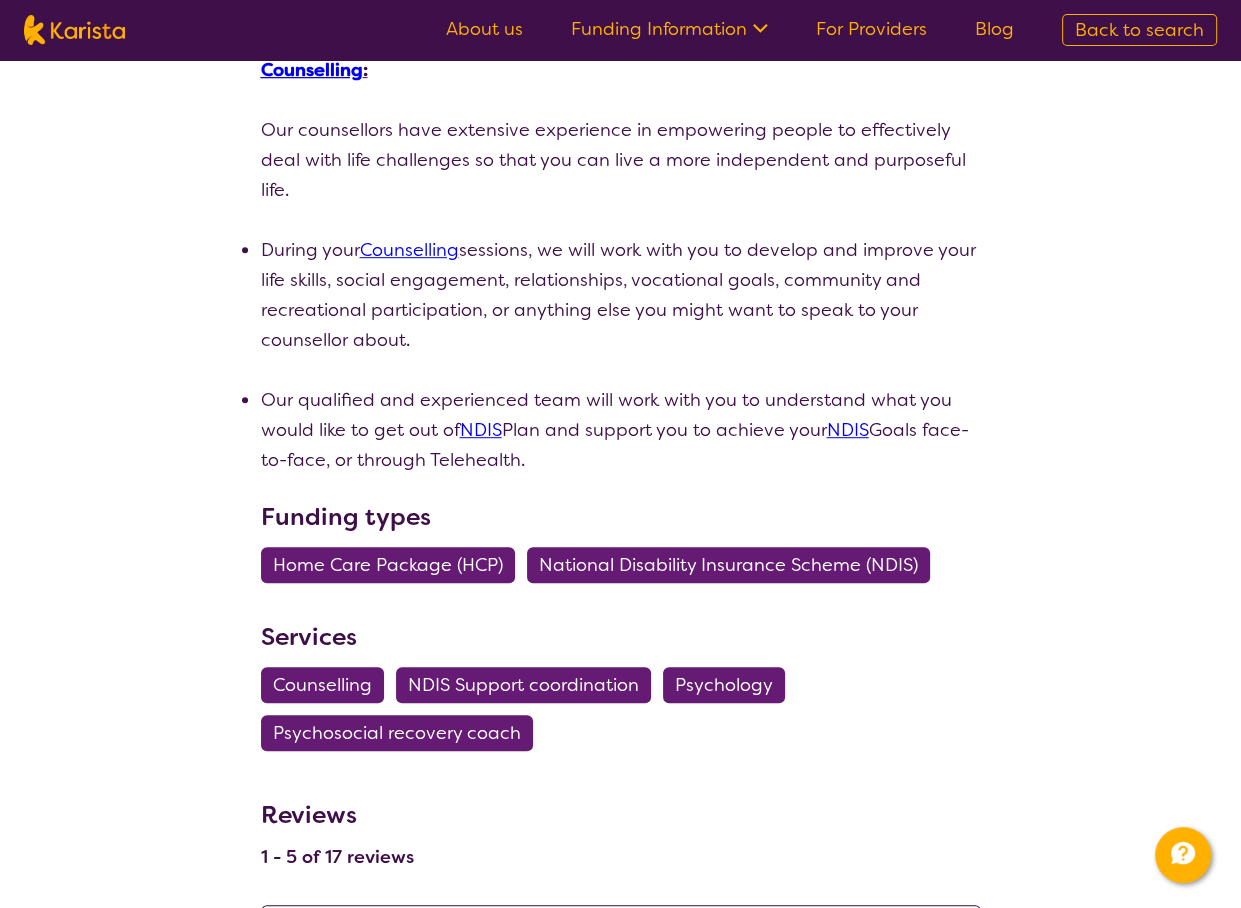 scroll, scrollTop: 900, scrollLeft: 0, axis: vertical 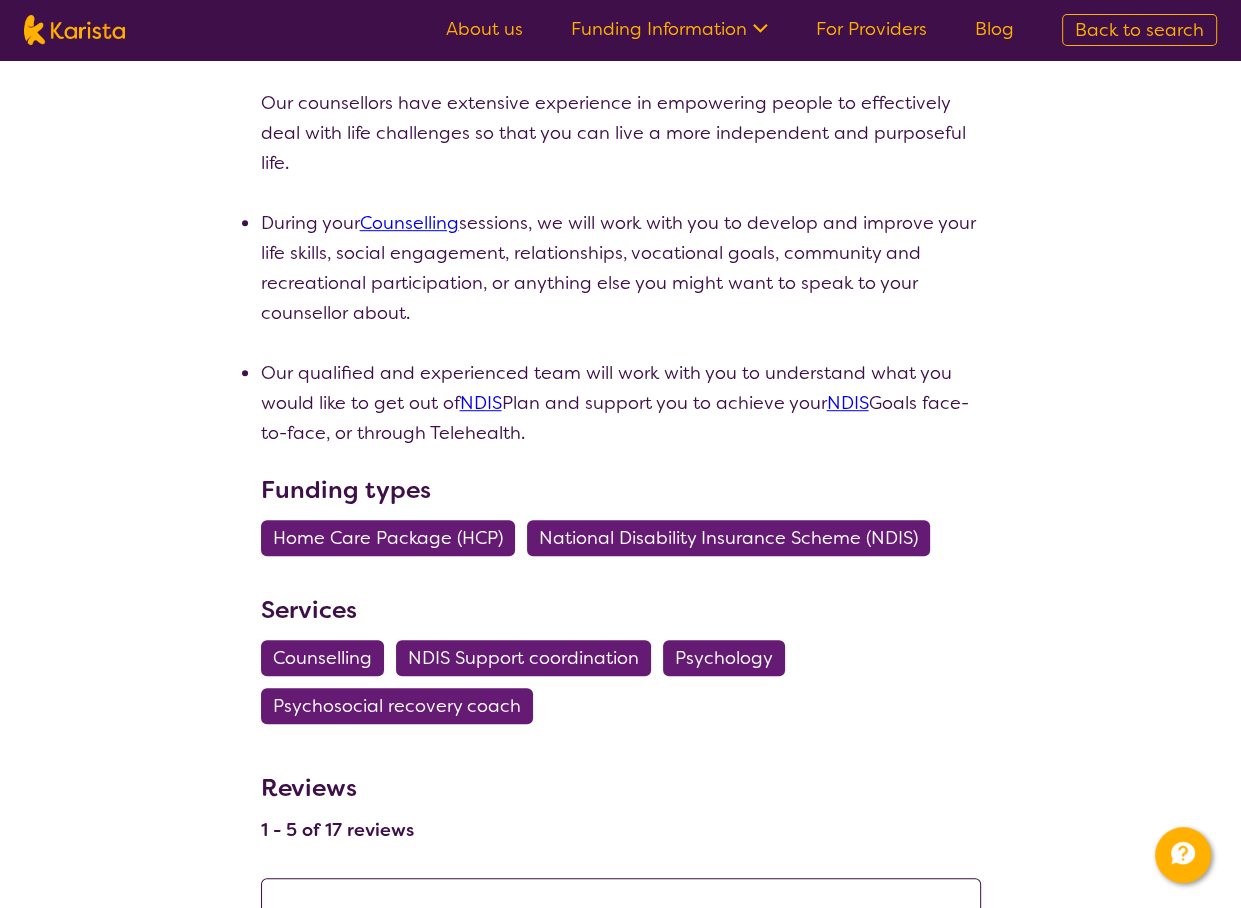 click on "National Disability Insurance Scheme (NDIS)" at bounding box center [728, 538] 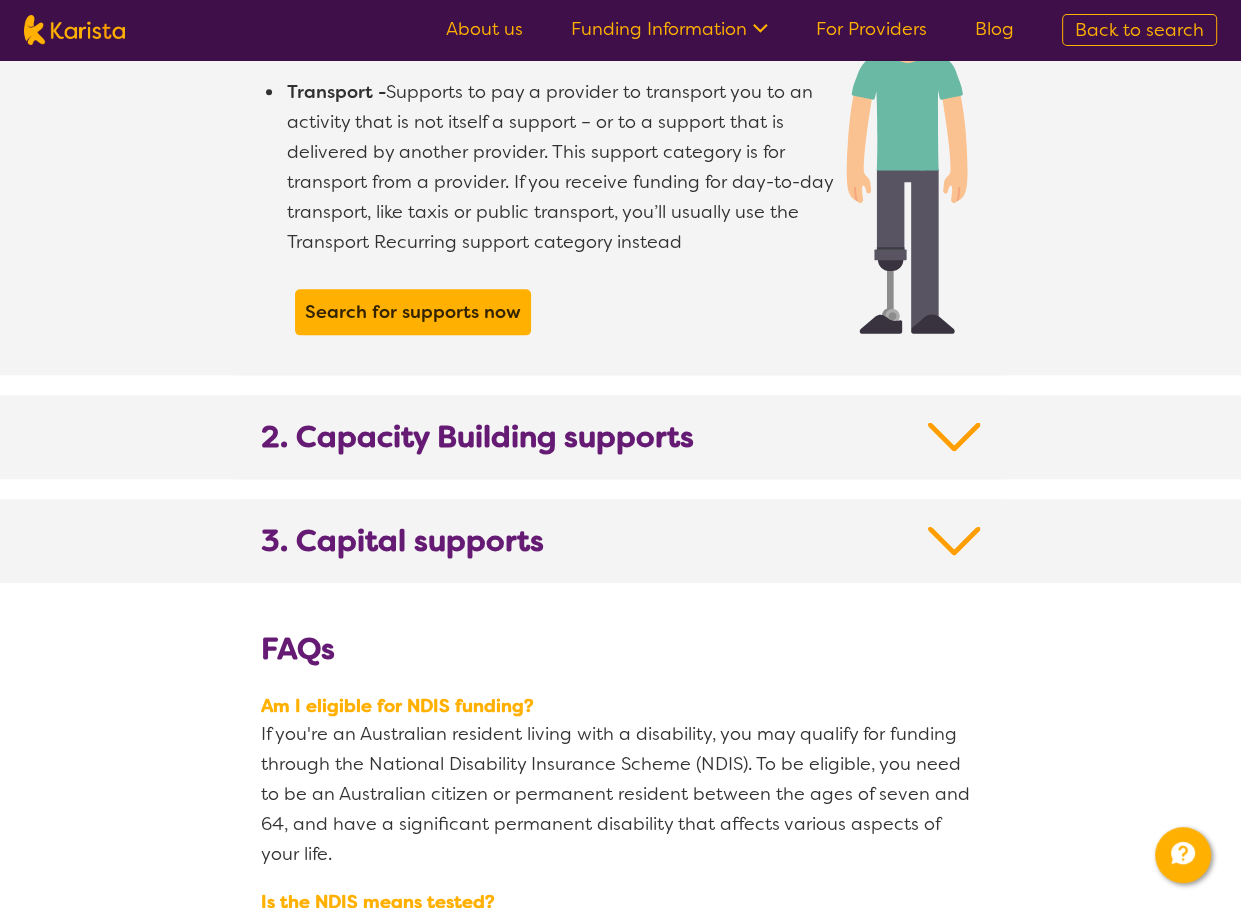scroll, scrollTop: 2000, scrollLeft: 0, axis: vertical 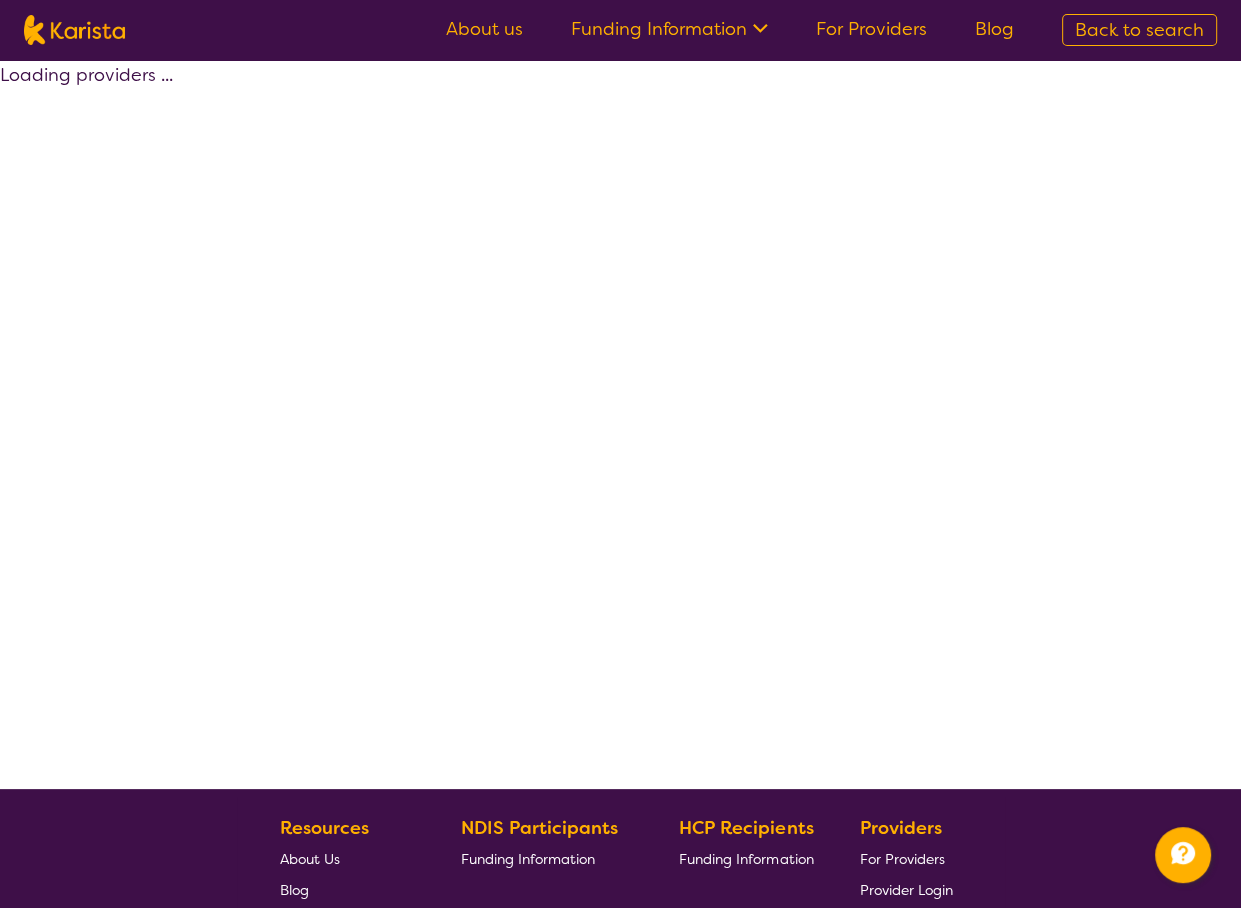 select on "by_score" 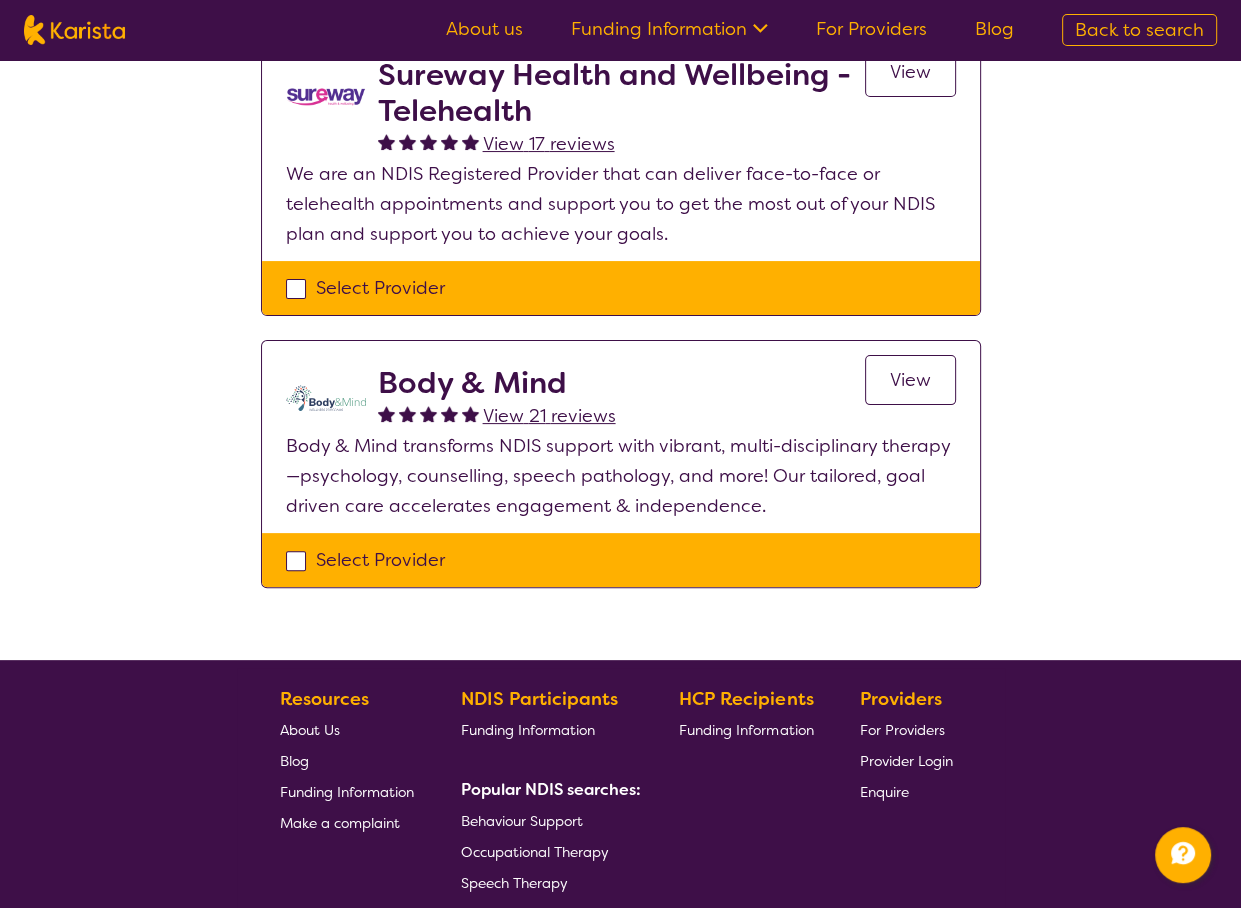 scroll, scrollTop: 400, scrollLeft: 0, axis: vertical 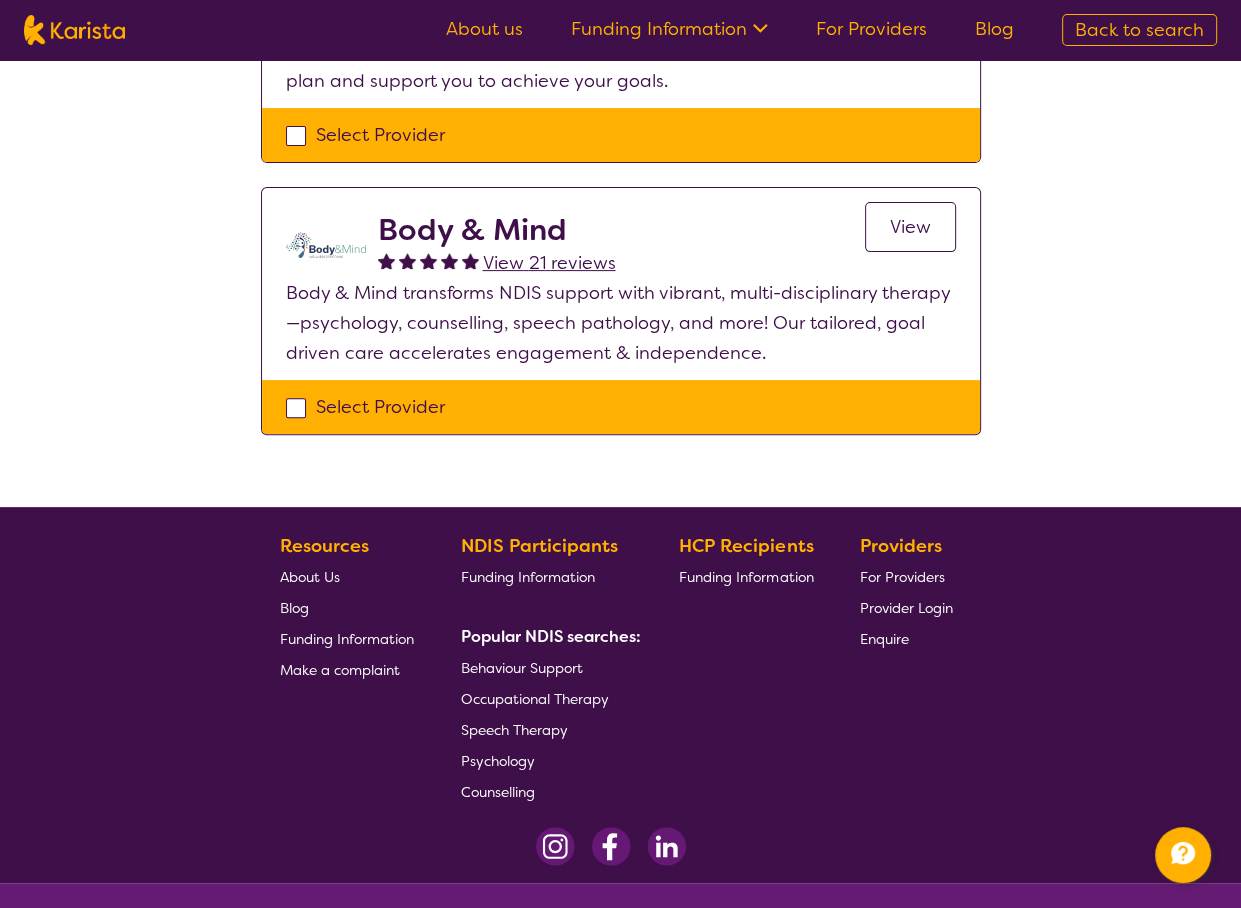 click on "Body & Mind" at bounding box center [497, 230] 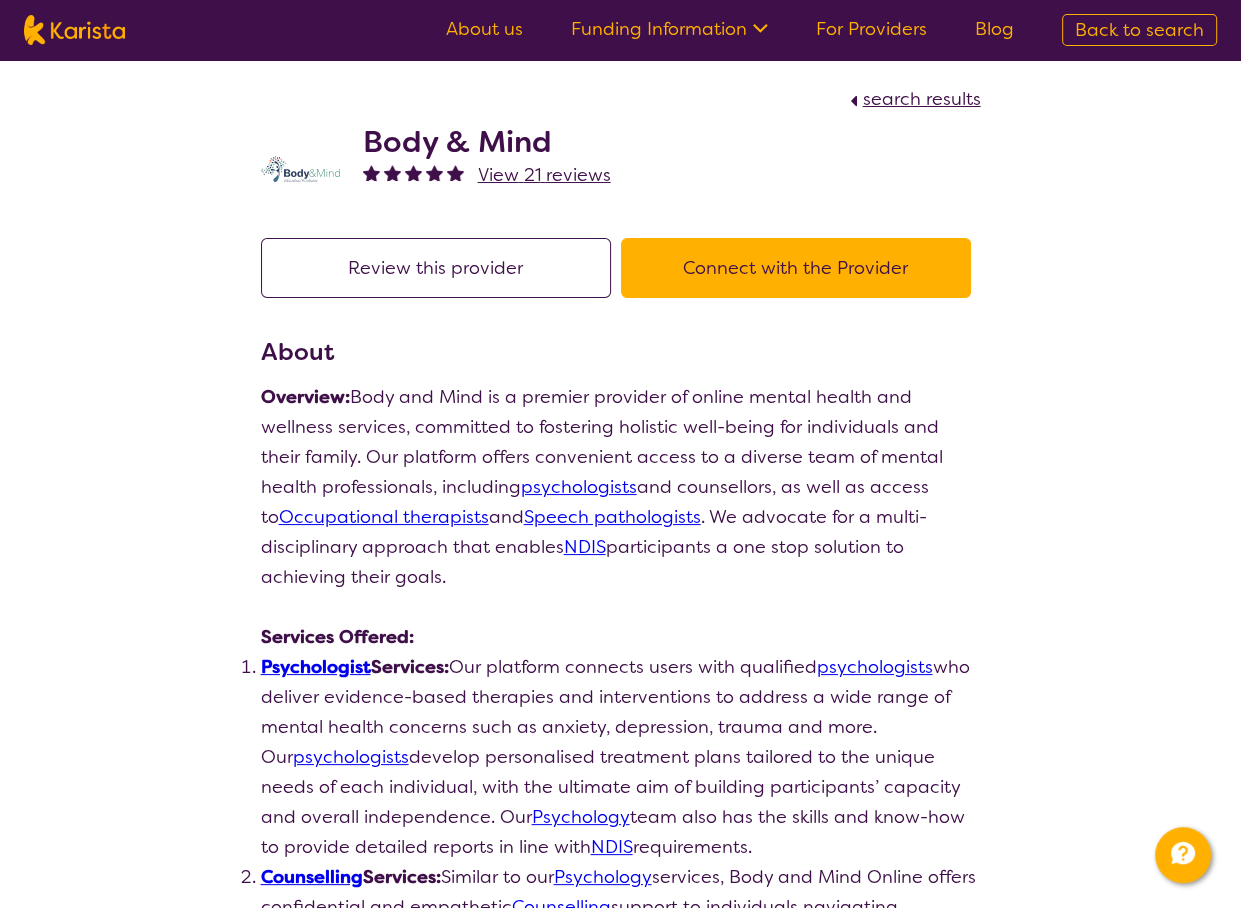 click on "Psychologist" at bounding box center (316, 667) 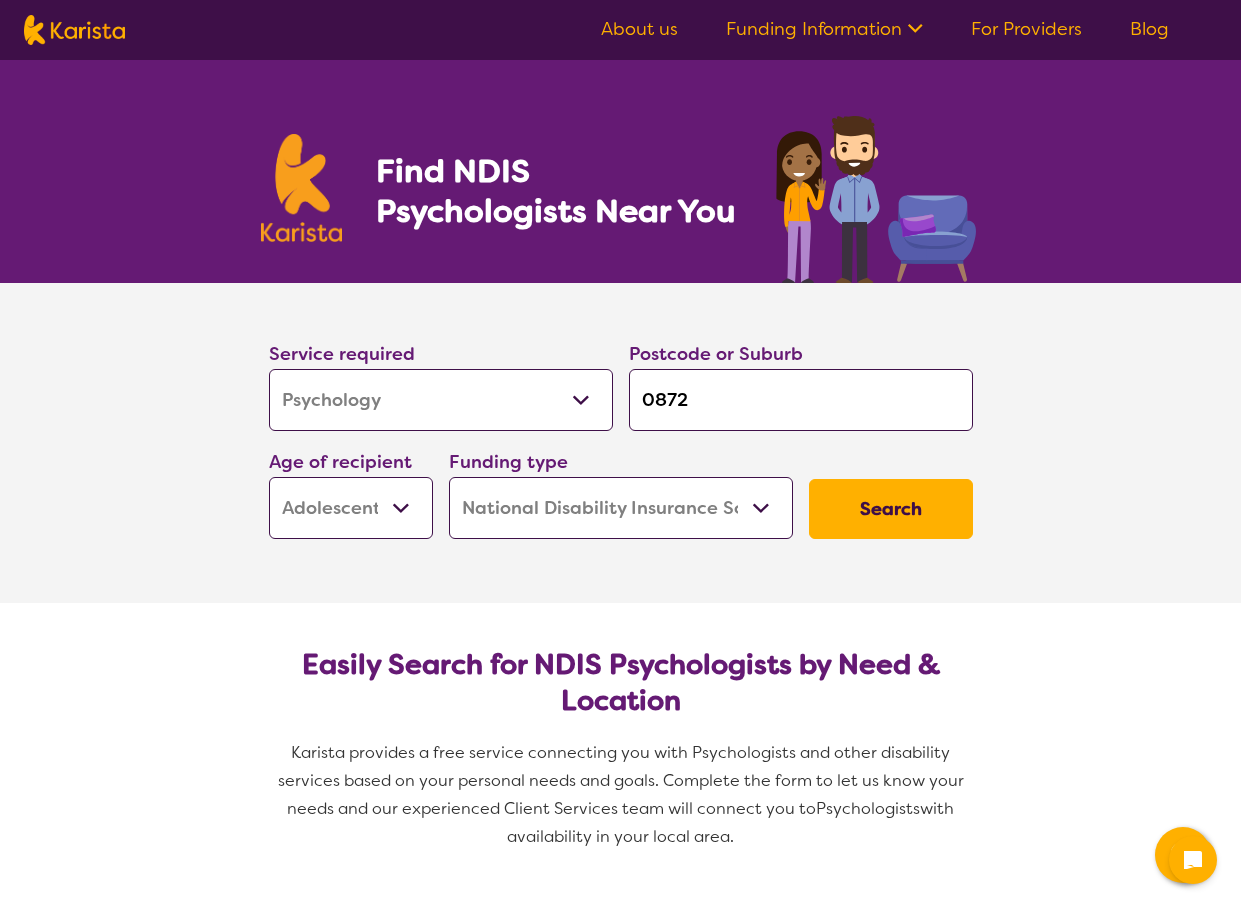 select on "Psychology" 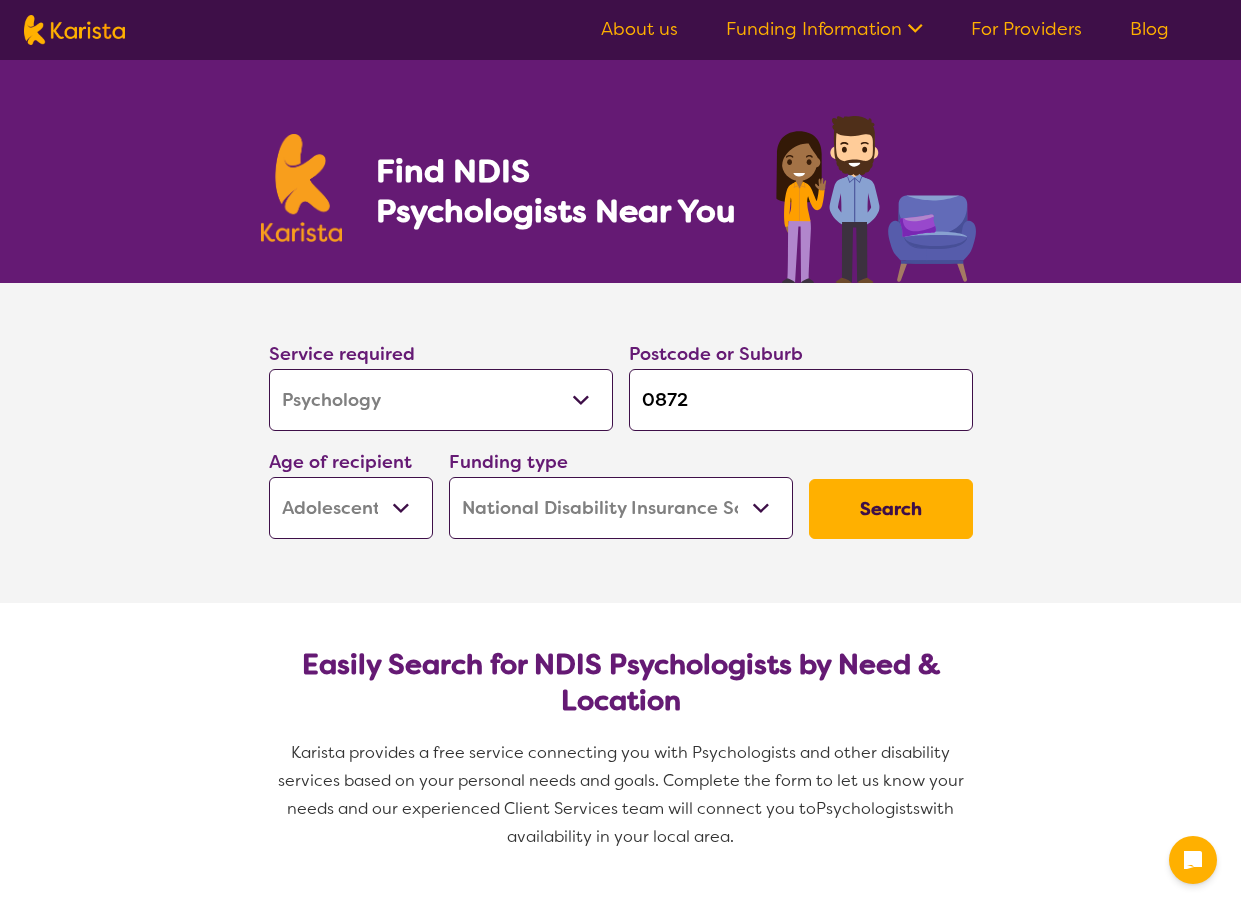 select on "Psychology" 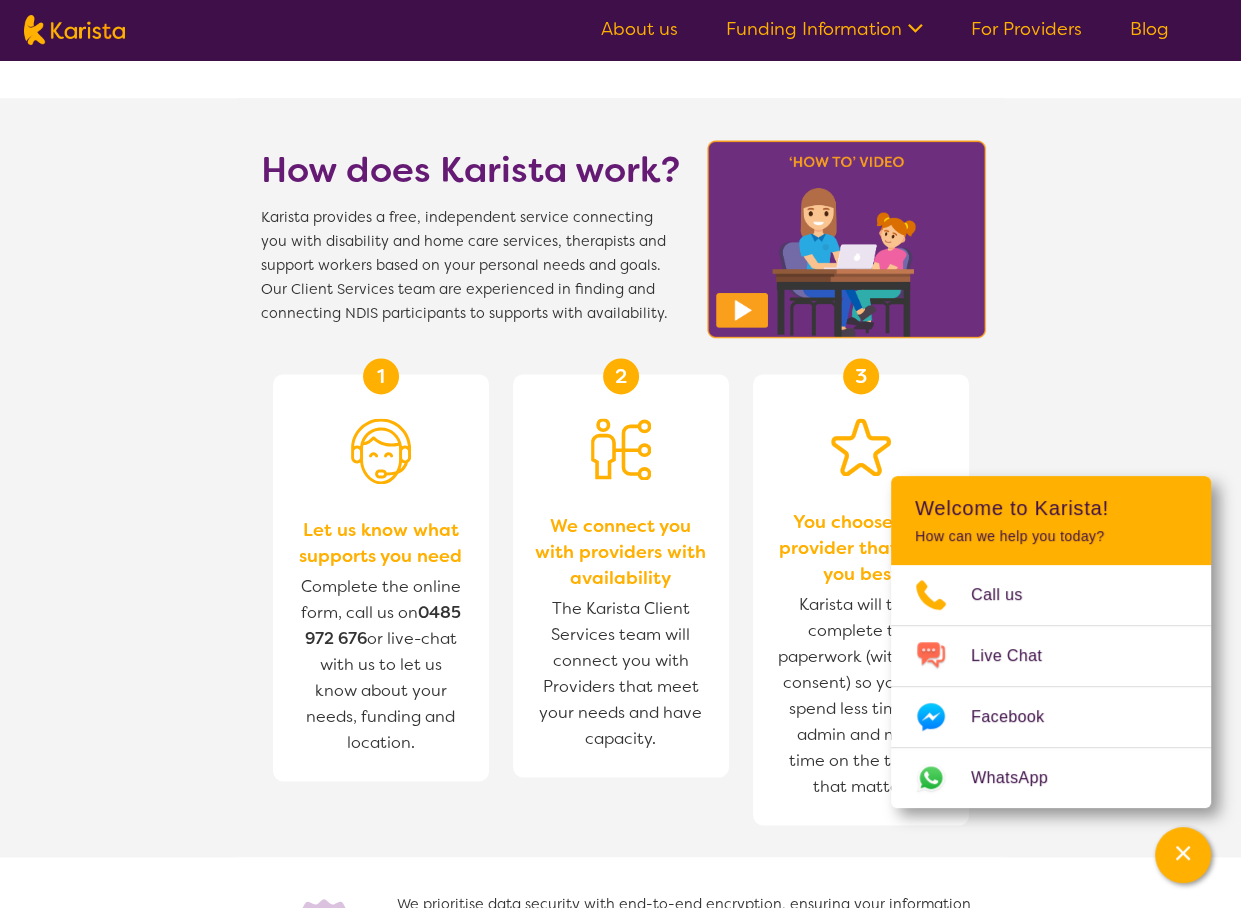 scroll, scrollTop: 2000, scrollLeft: 0, axis: vertical 